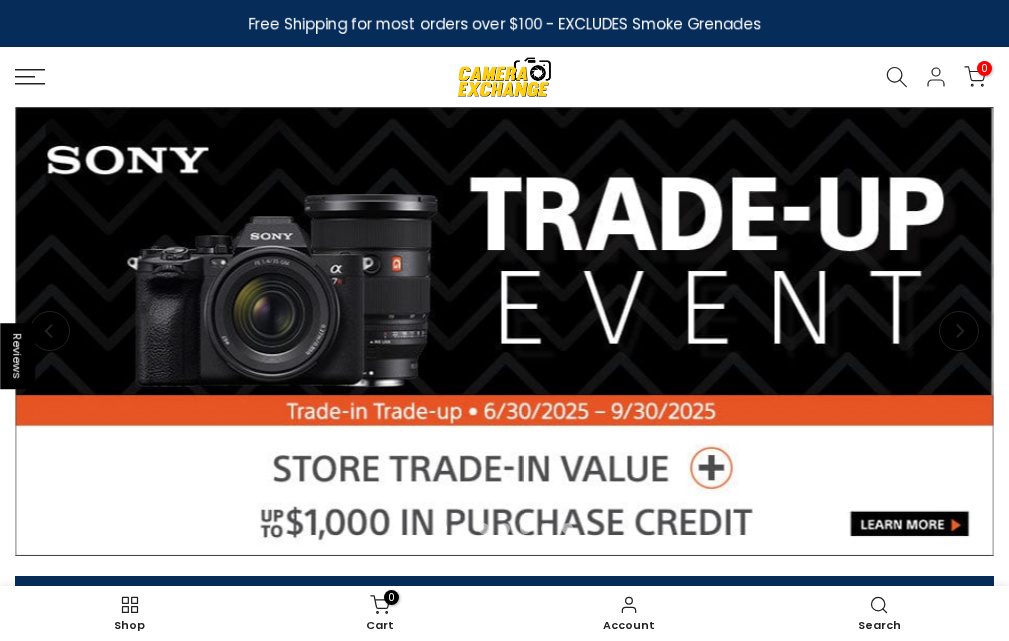 scroll, scrollTop: 0, scrollLeft: 0, axis: both 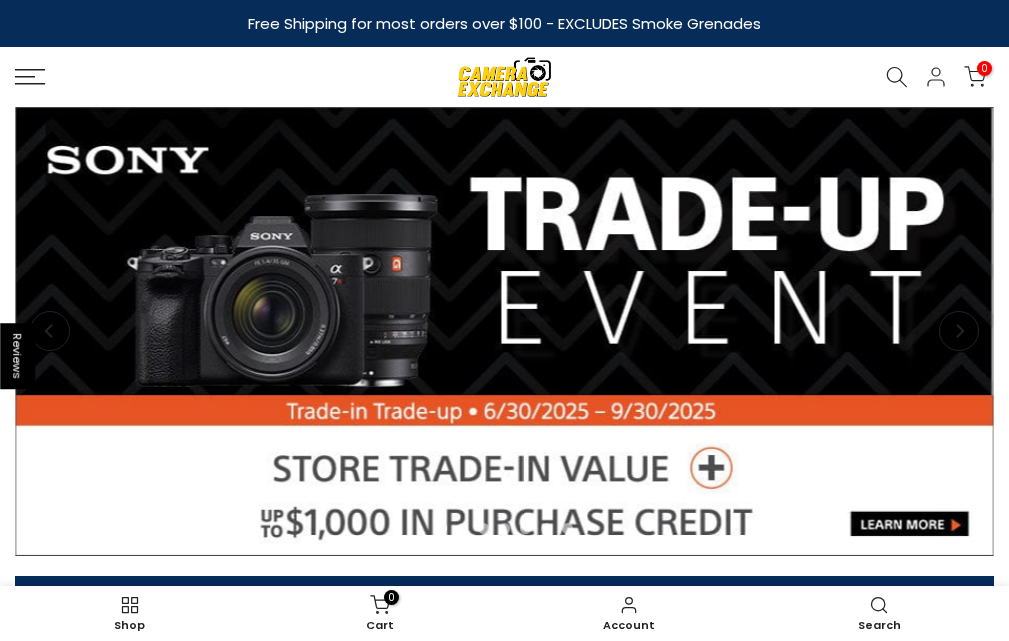 click at bounding box center (168, 77) 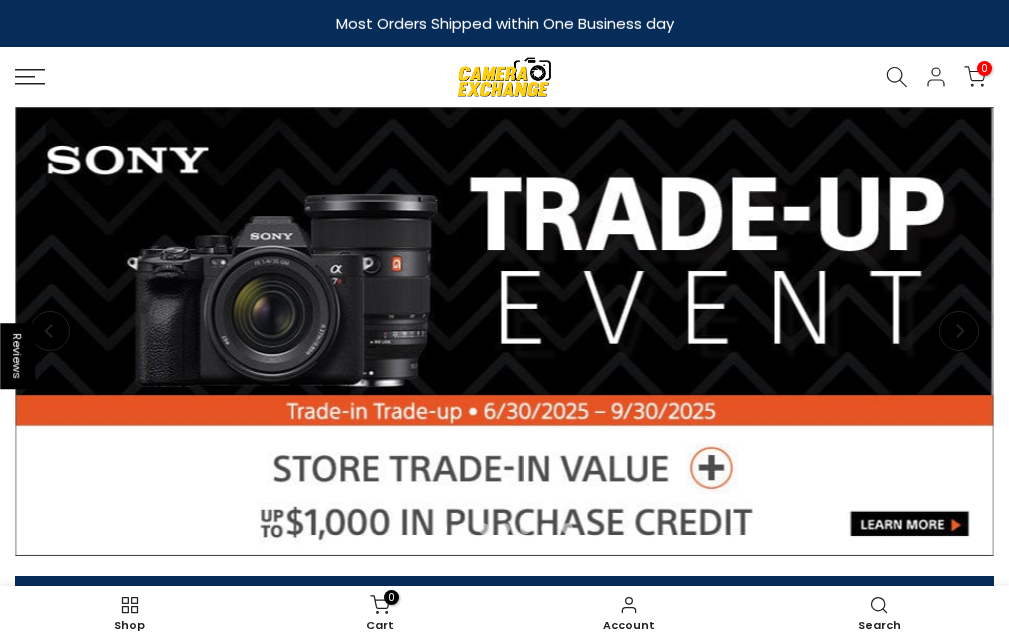 click 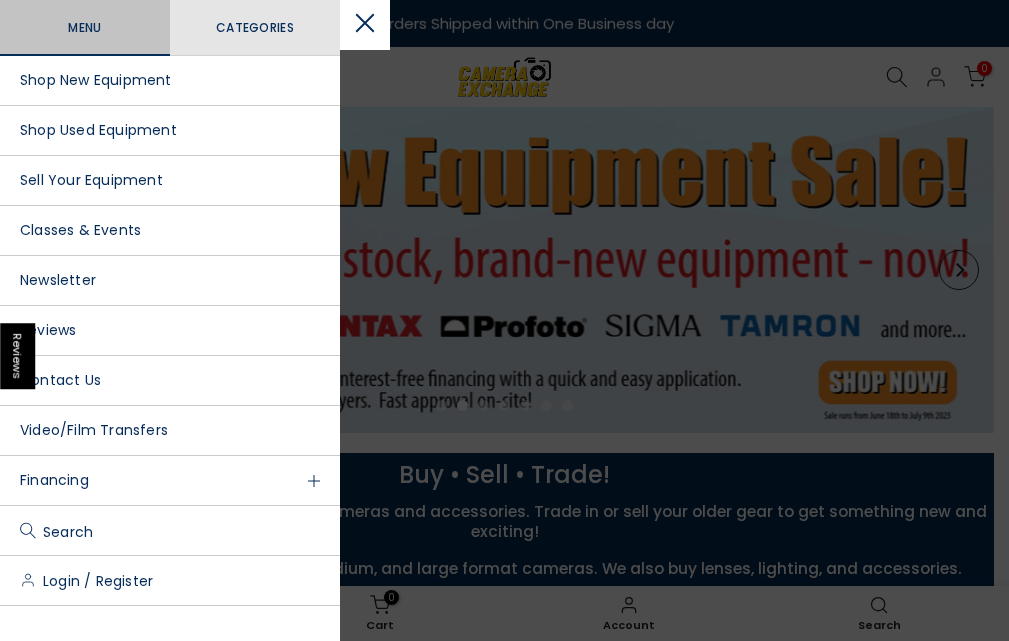 click at bounding box center [365, 25] 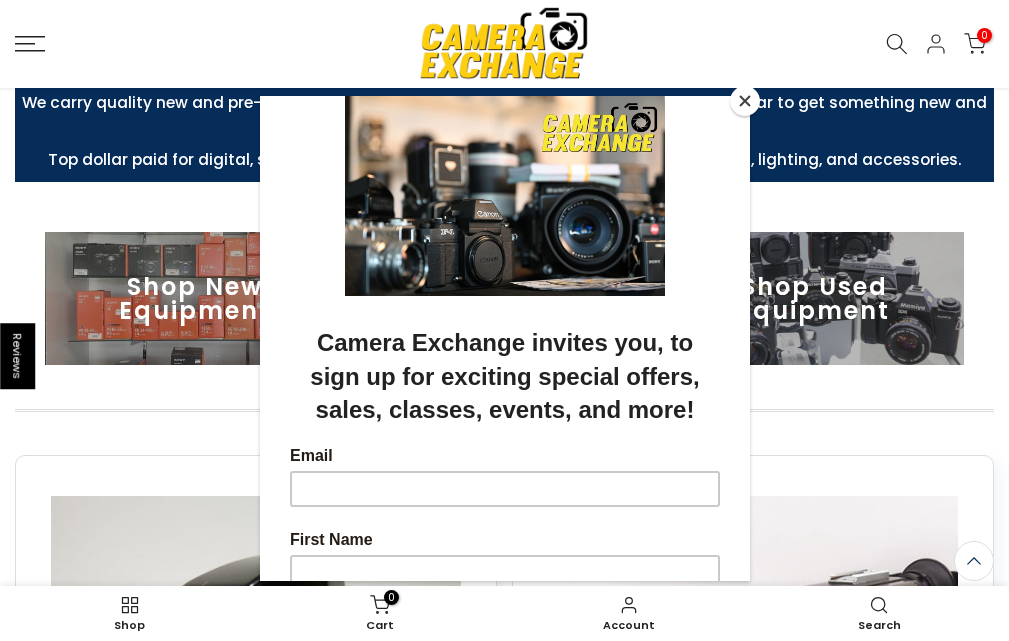 scroll, scrollTop: 473, scrollLeft: 0, axis: vertical 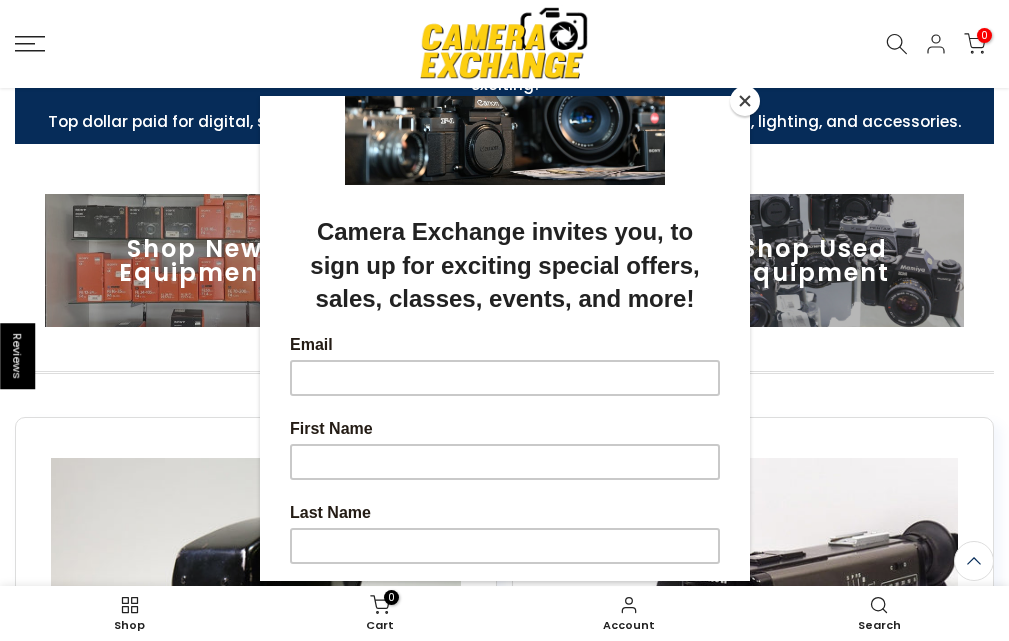 click at bounding box center (745, 101) 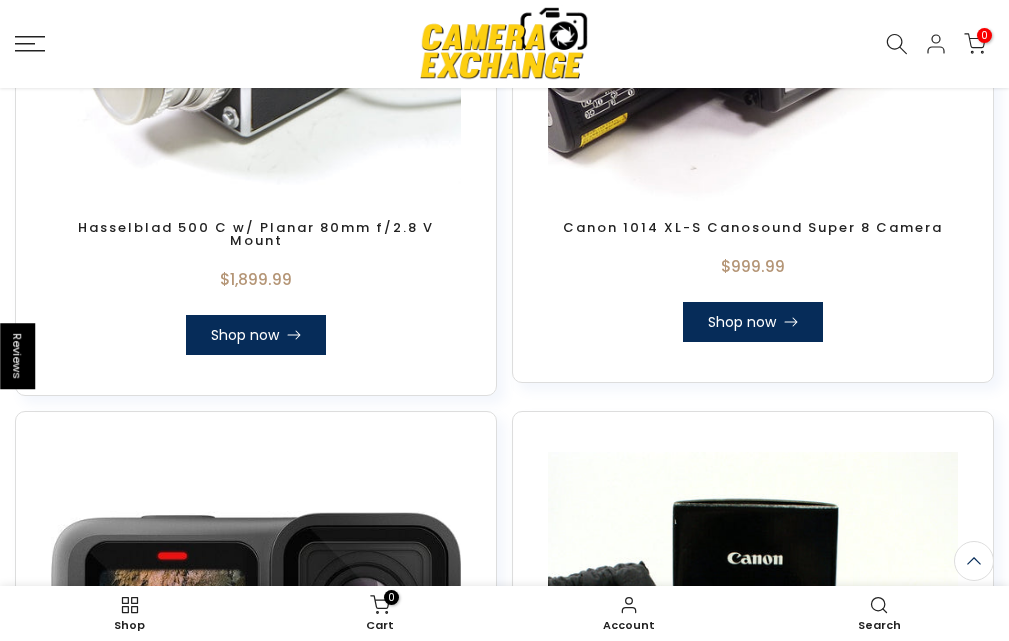 scroll, scrollTop: 1197, scrollLeft: 0, axis: vertical 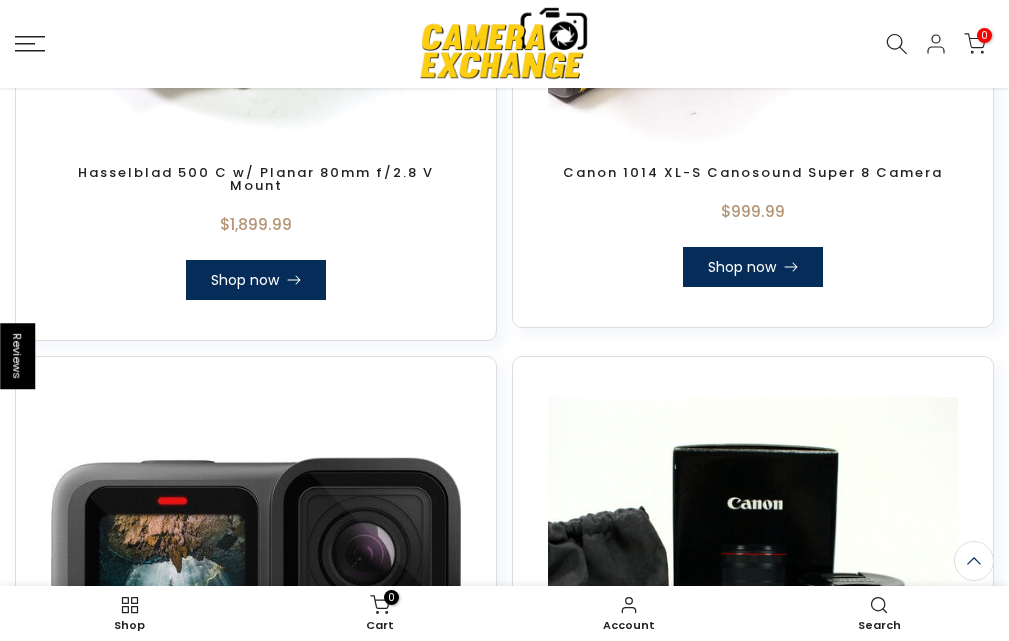 click on "Shop now" at bounding box center (753, 267) 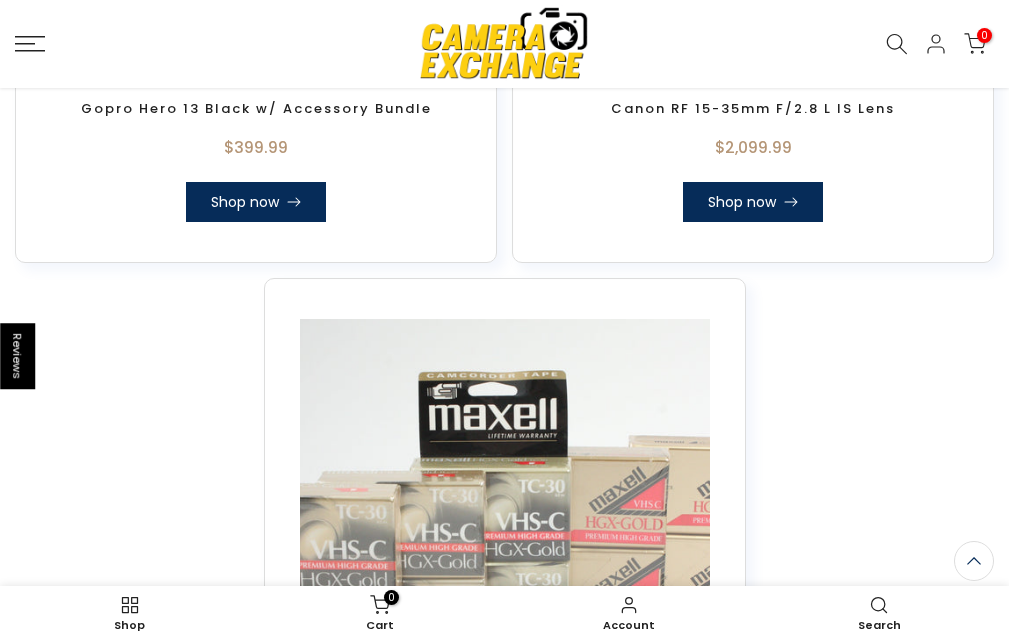 scroll, scrollTop: 1918, scrollLeft: 0, axis: vertical 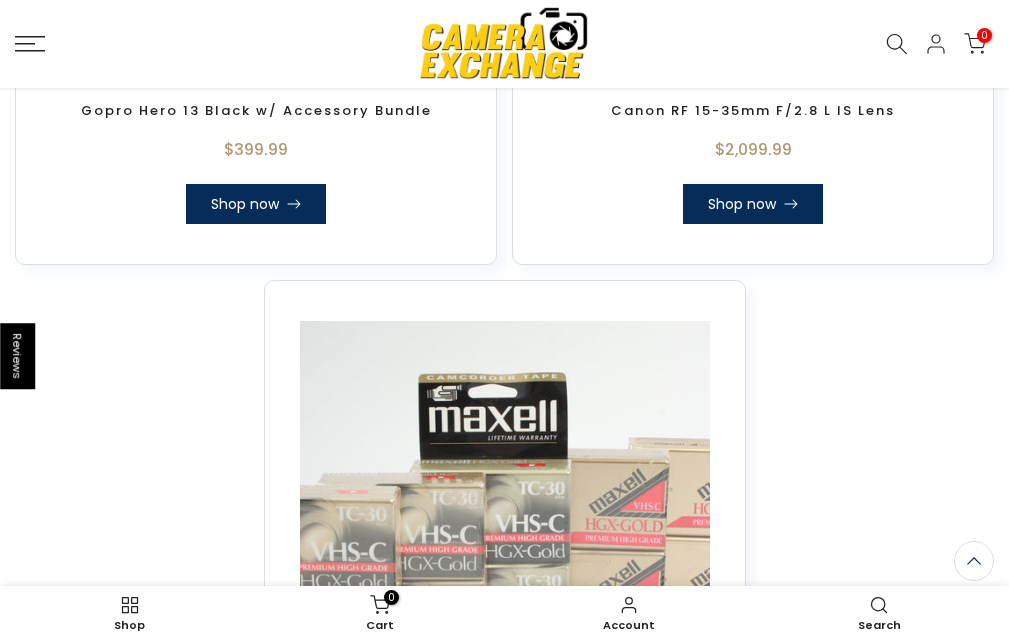 click on "Shop now" at bounding box center [256, 204] 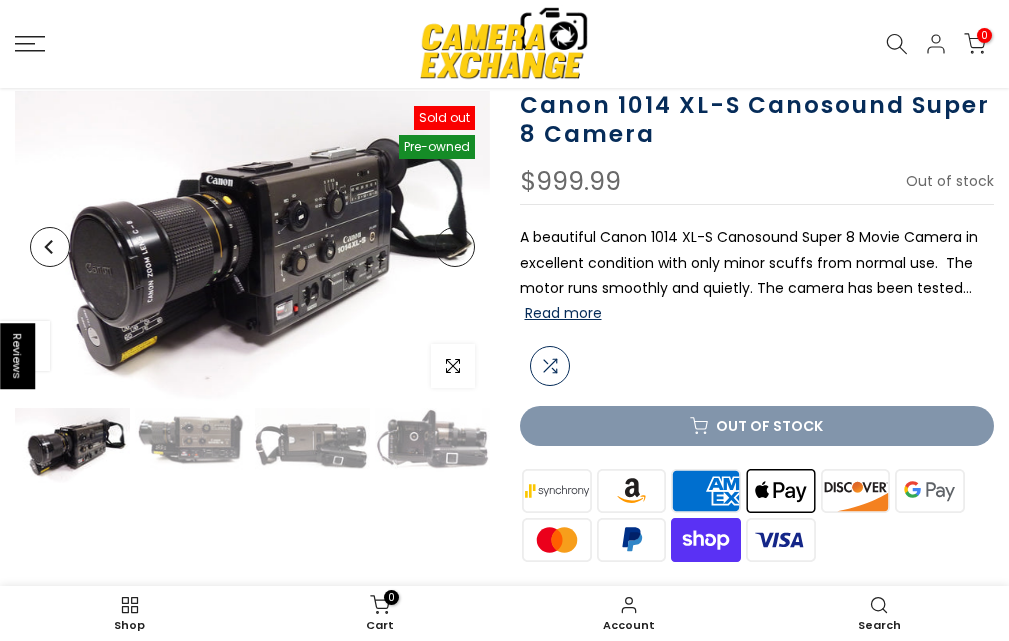 scroll, scrollTop: 250, scrollLeft: 0, axis: vertical 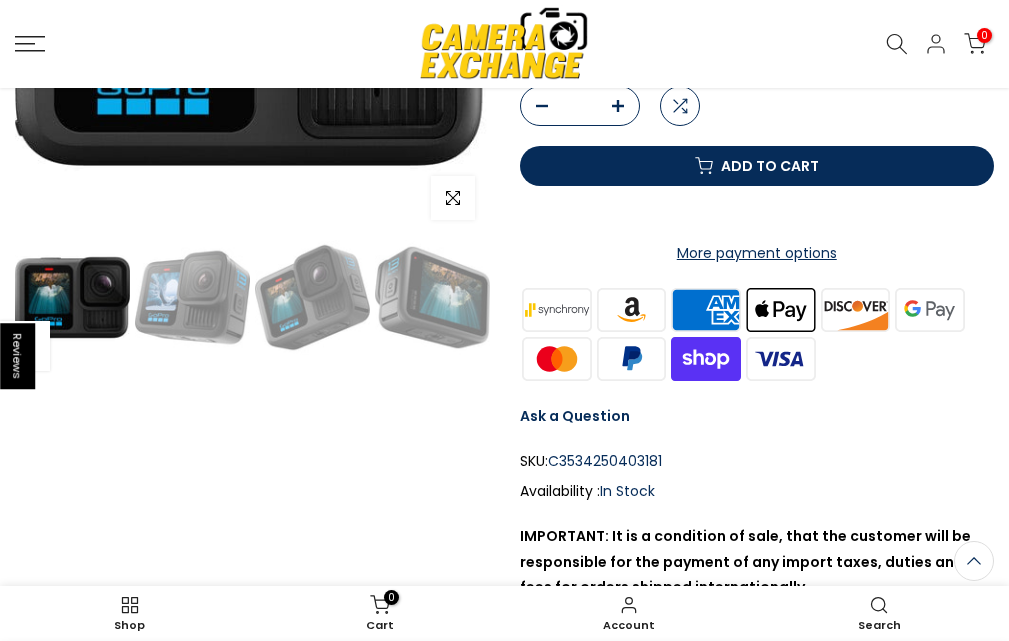 click on "Add to cart" at bounding box center (757, 166) 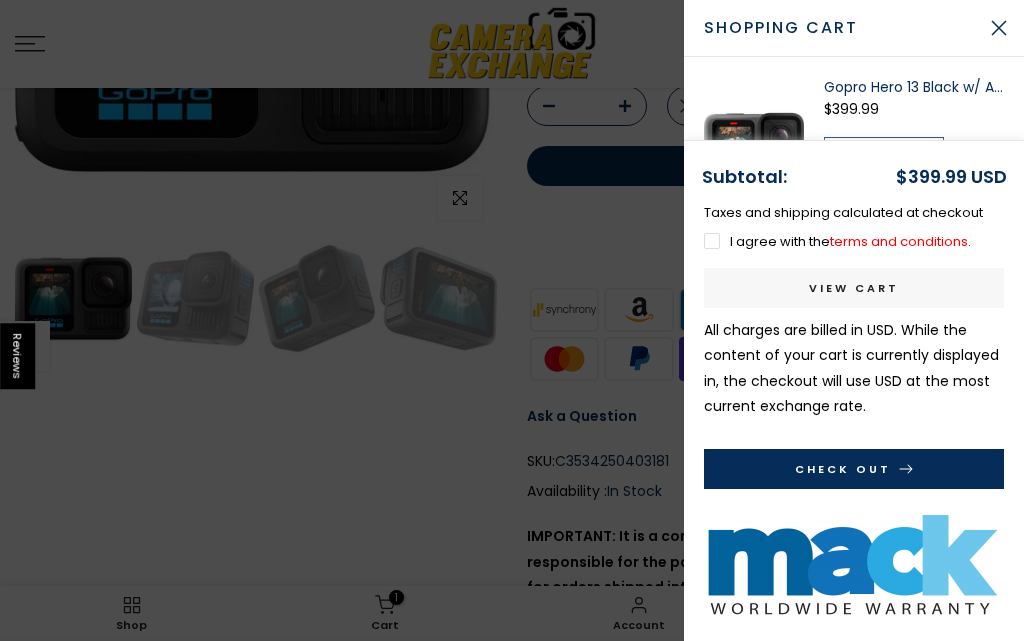 scroll, scrollTop: 470, scrollLeft: 0, axis: vertical 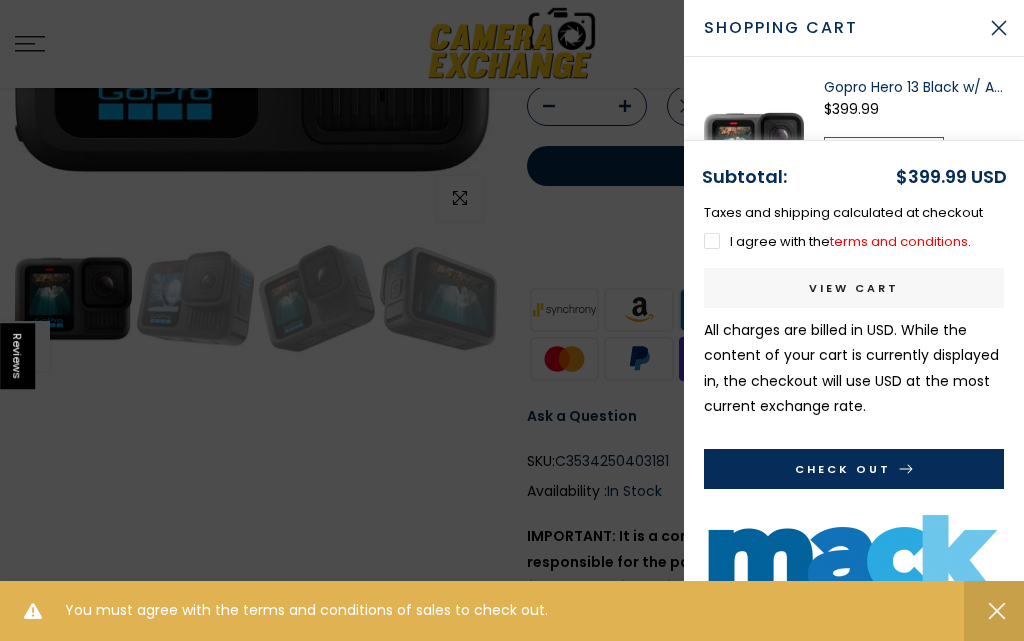click on "Check Out" at bounding box center [854, 469] 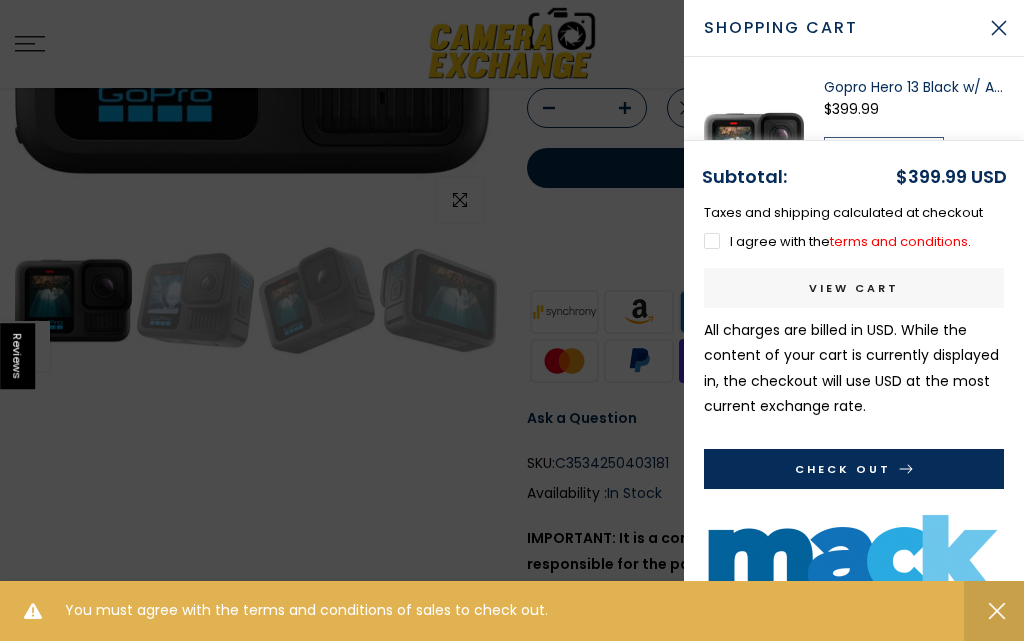 scroll, scrollTop: 472, scrollLeft: 0, axis: vertical 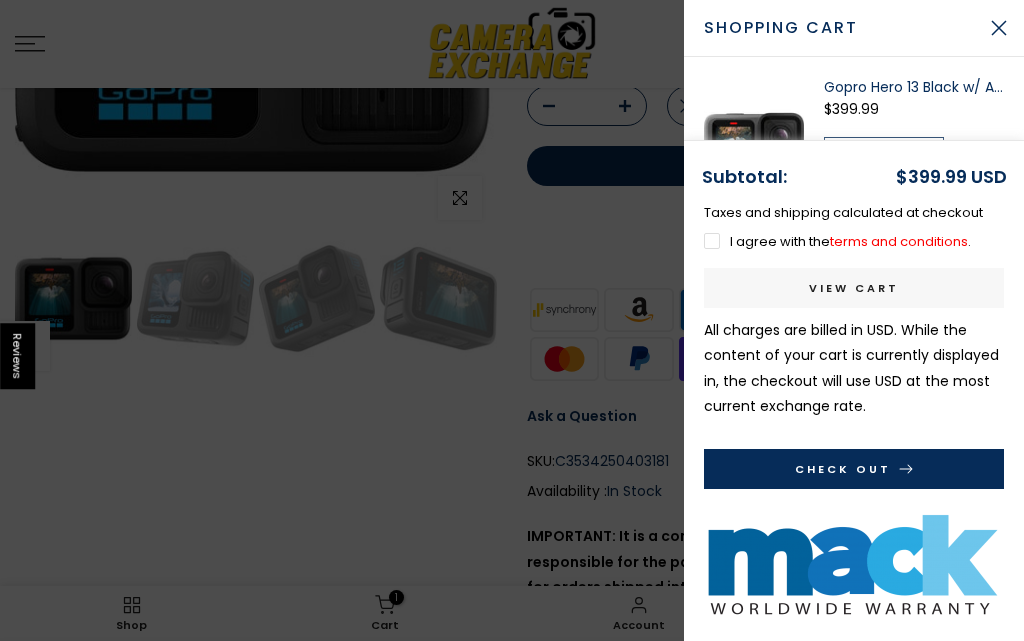 click on "Check Out" at bounding box center (854, 469) 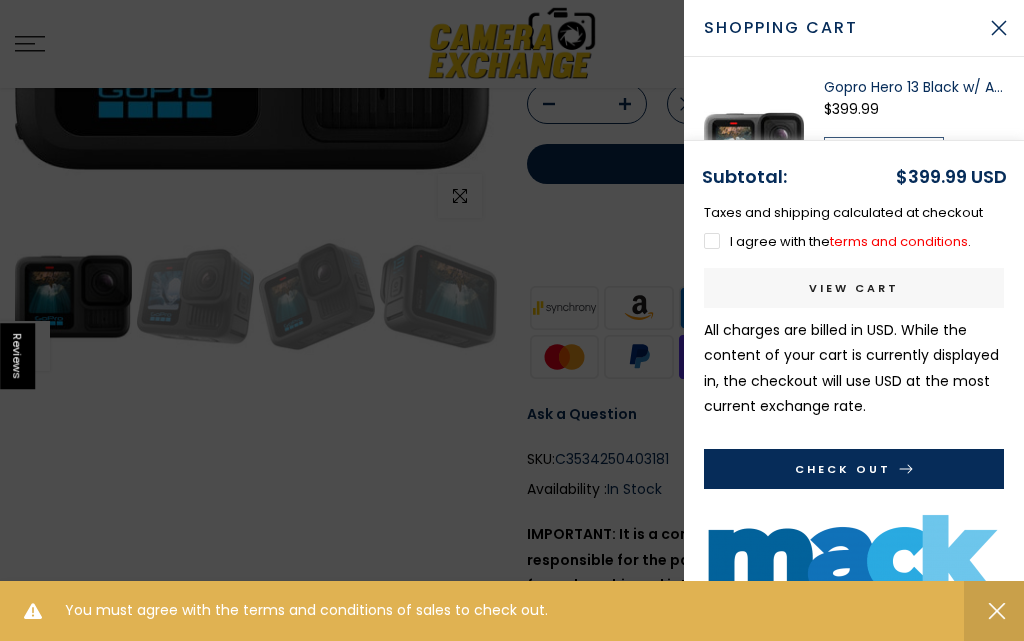 scroll, scrollTop: 470, scrollLeft: 0, axis: vertical 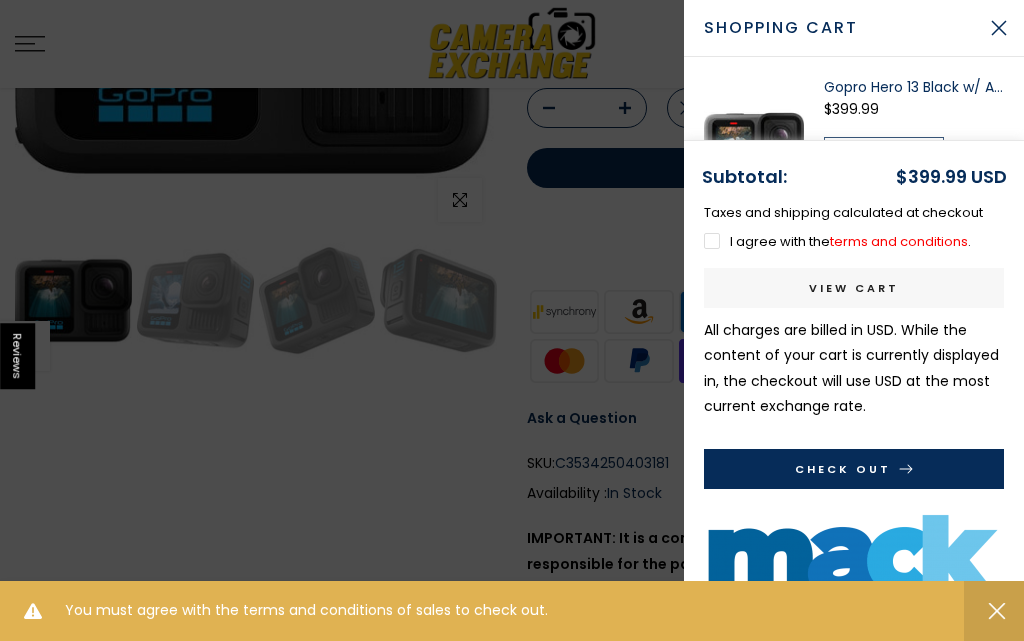 click on "I agree with the  terms and conditions ." at bounding box center (837, 241) 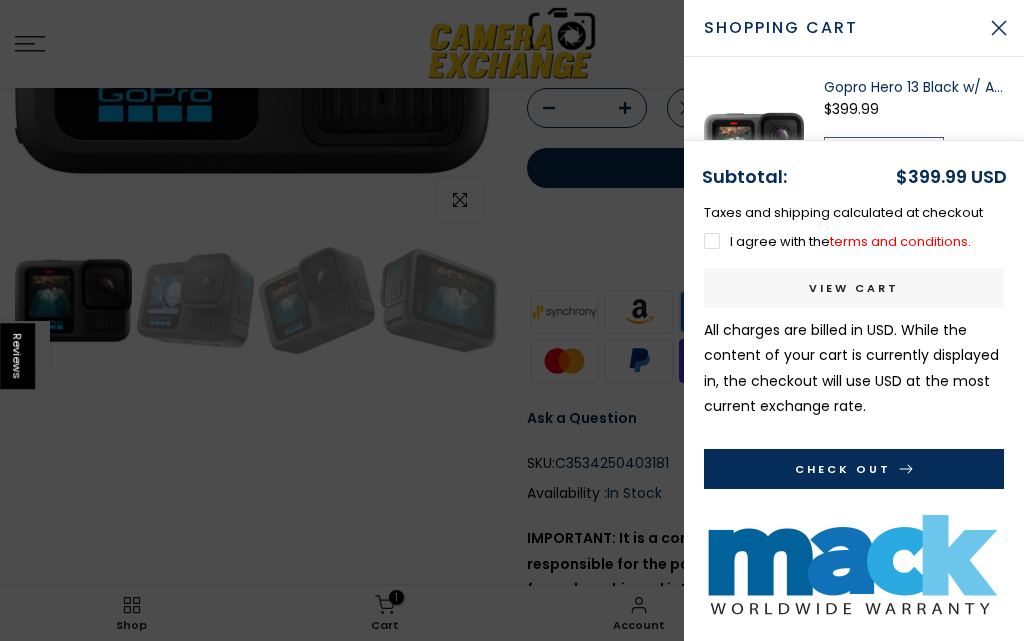 scroll, scrollTop: 472, scrollLeft: 0, axis: vertical 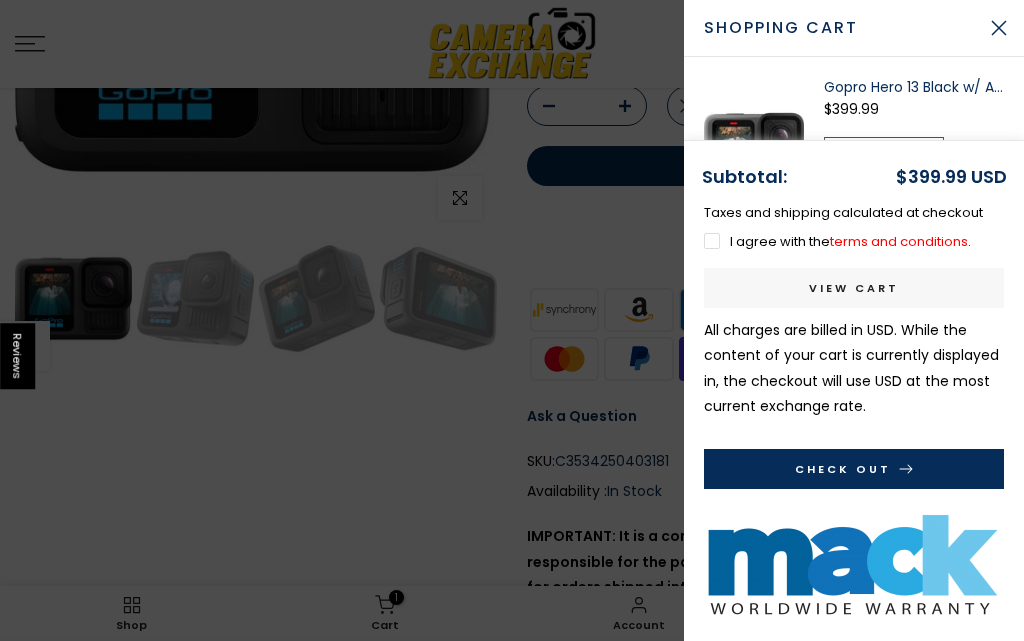 click 